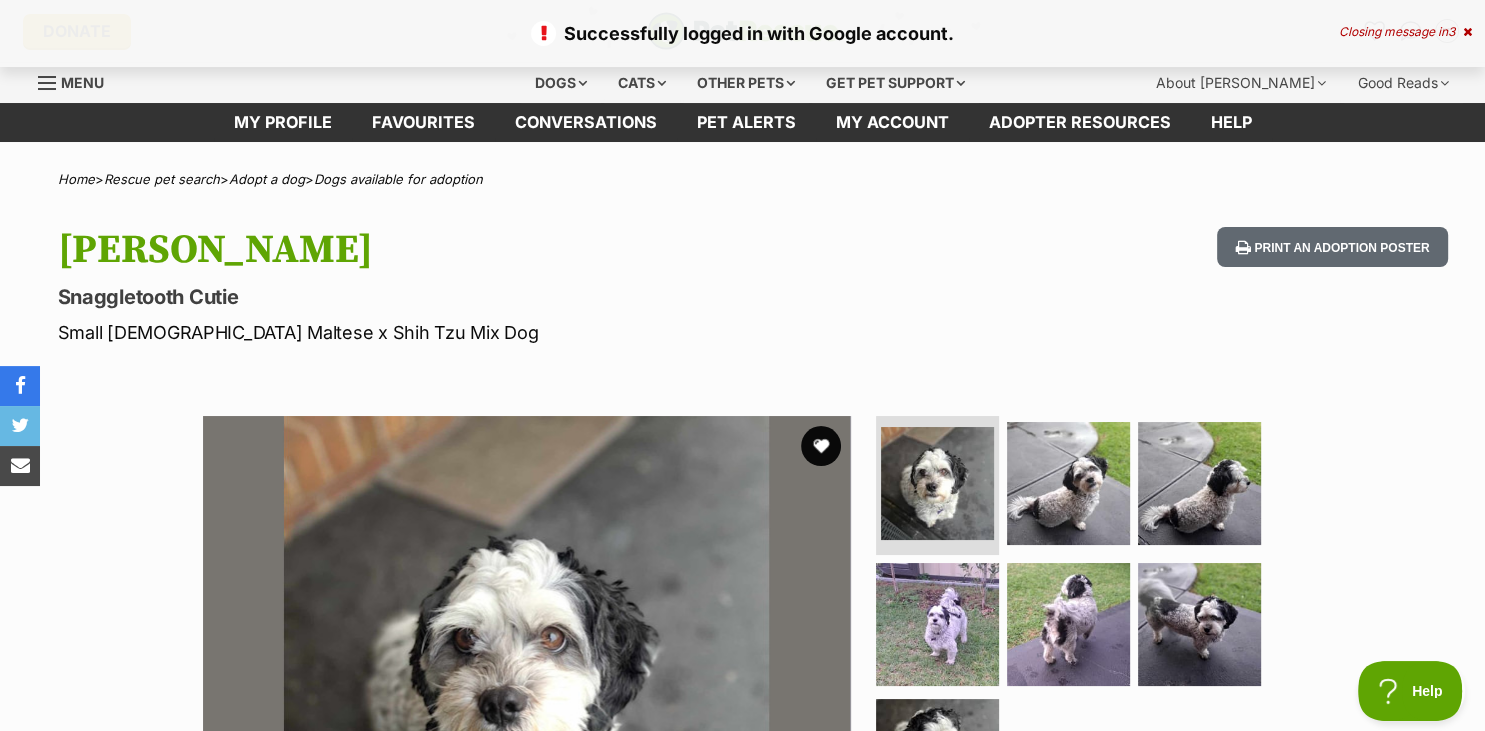scroll, scrollTop: 0, scrollLeft: 0, axis: both 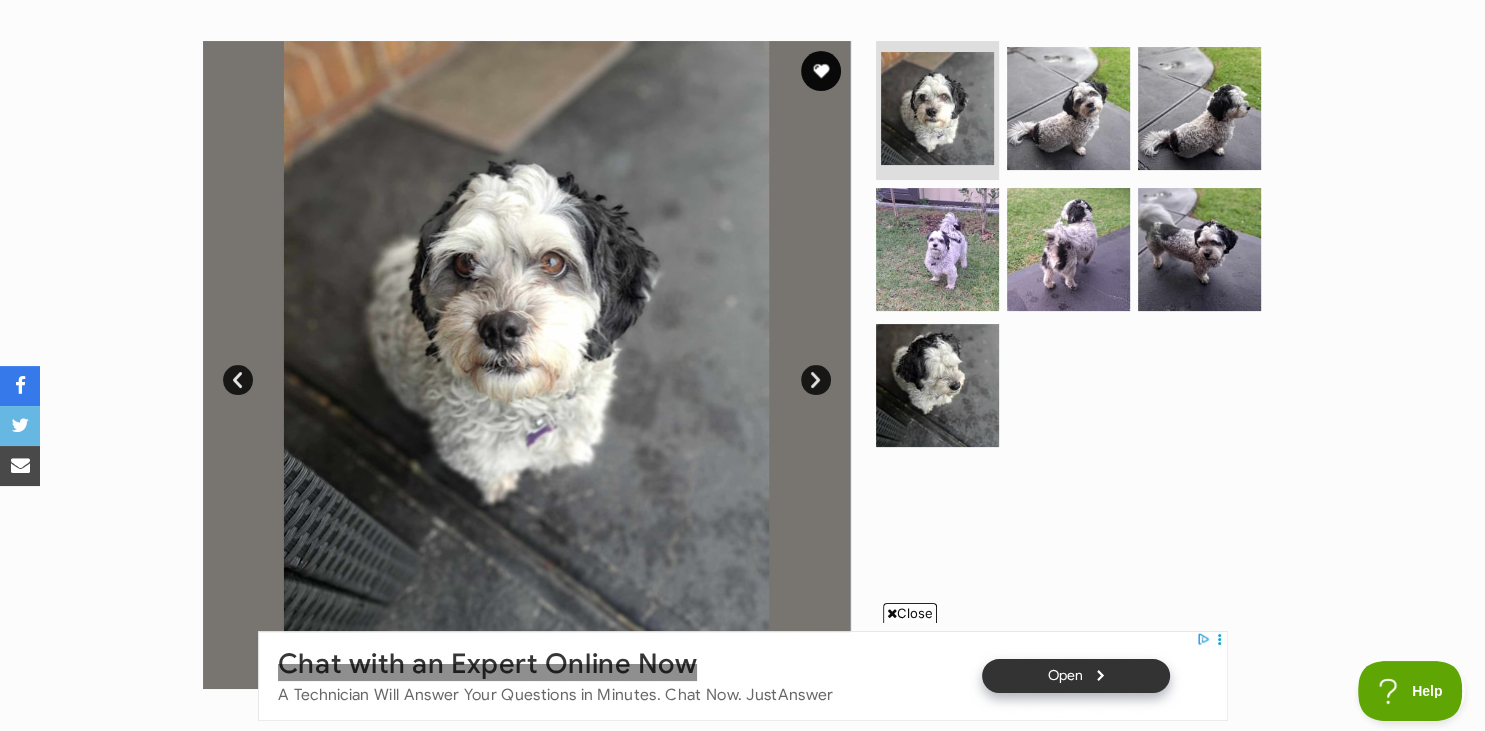 click on "Available
1
of 7 images
1
of 7 images
1
of 7 images
1
of 7 images
1
of 7 images
1
of 7 images
1
of 7 images
Next Prev 1 2 3 4 5 6 7" at bounding box center [742, 350] 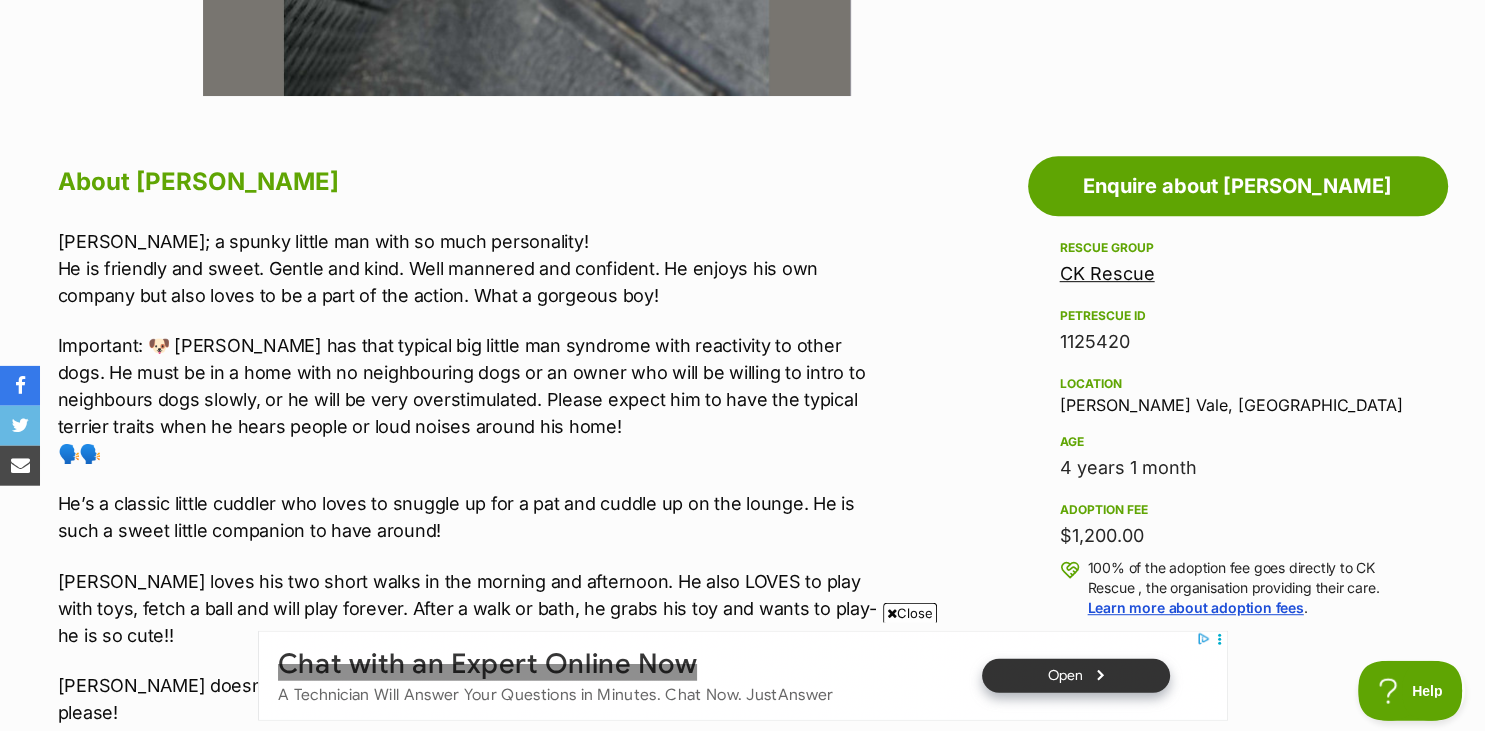 scroll, scrollTop: 1014, scrollLeft: 0, axis: vertical 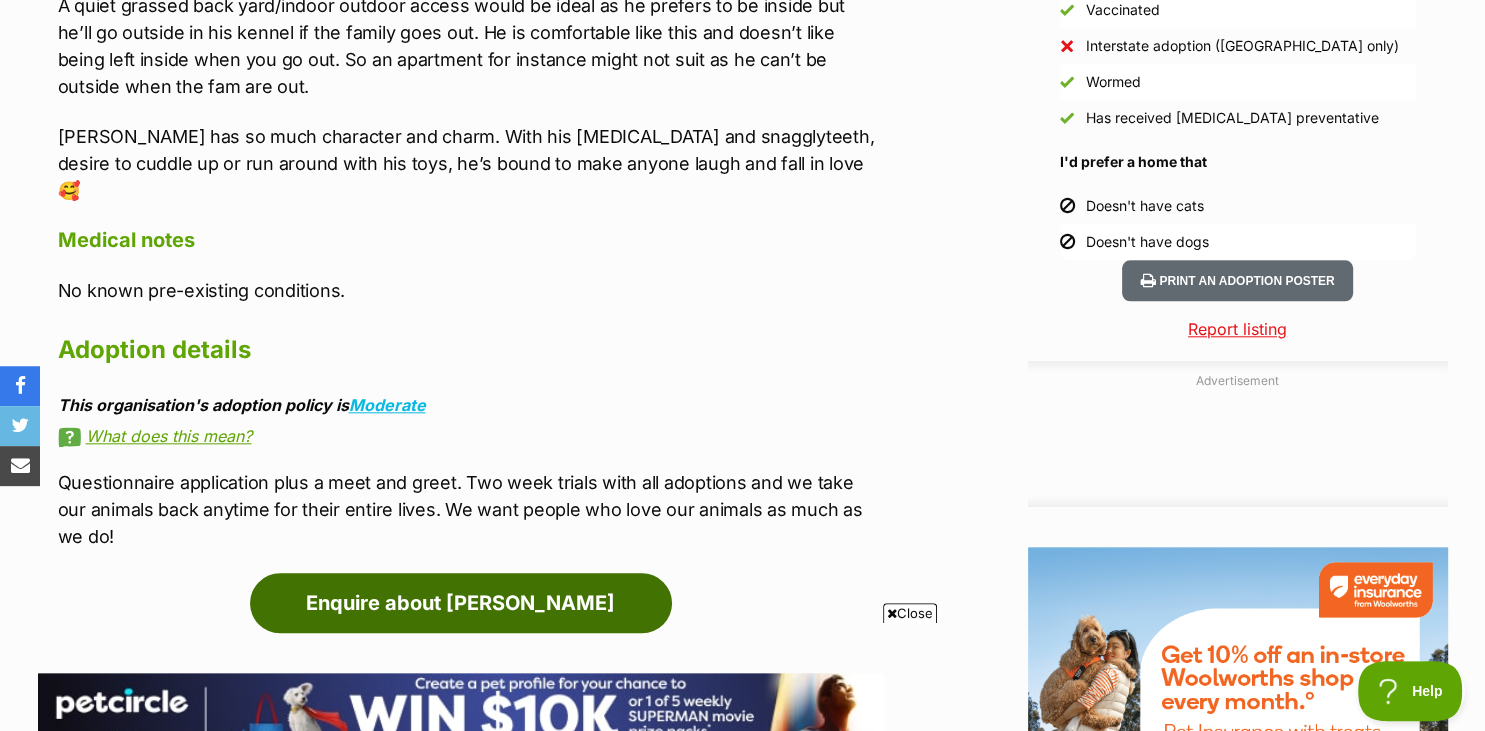 click on "Enquire about Ralph" at bounding box center [461, 603] 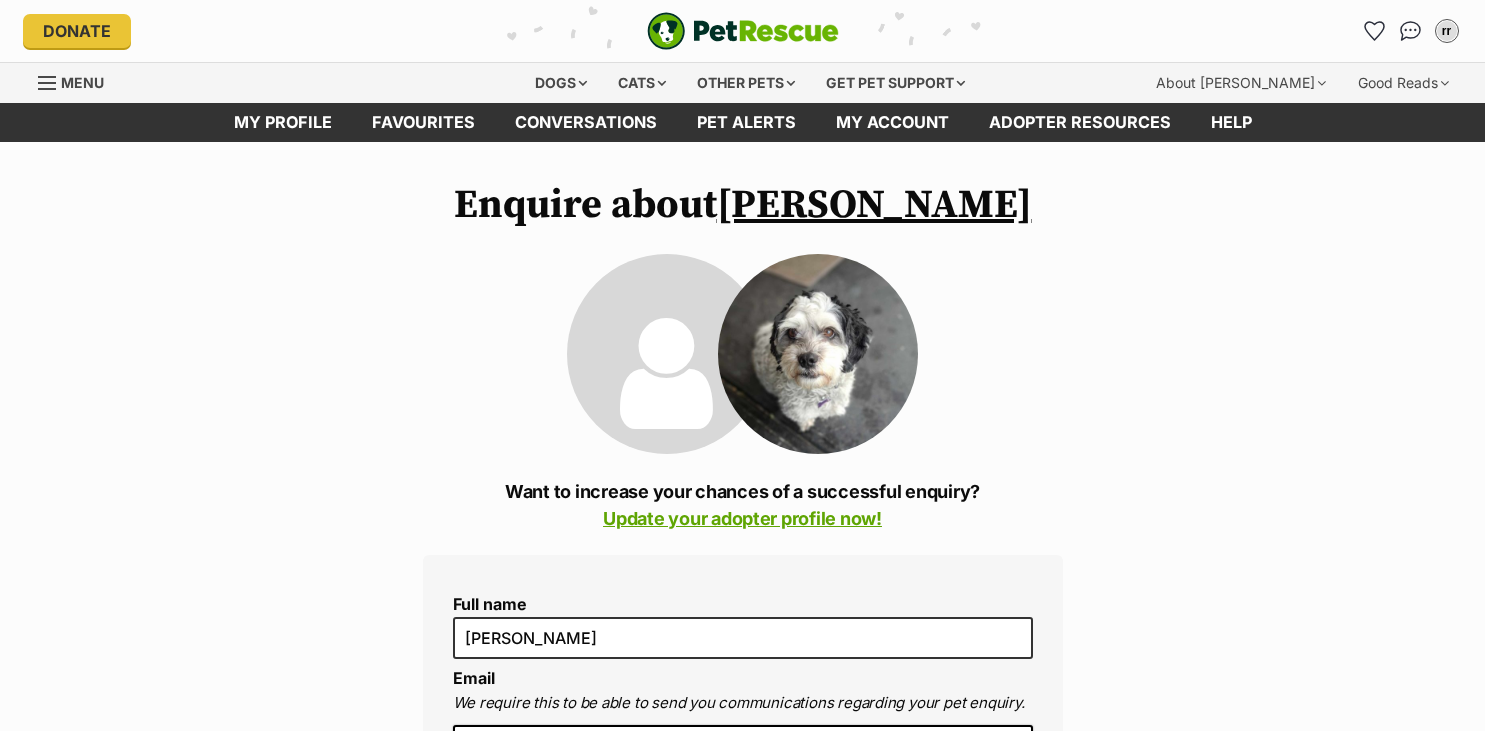 scroll, scrollTop: 0, scrollLeft: 0, axis: both 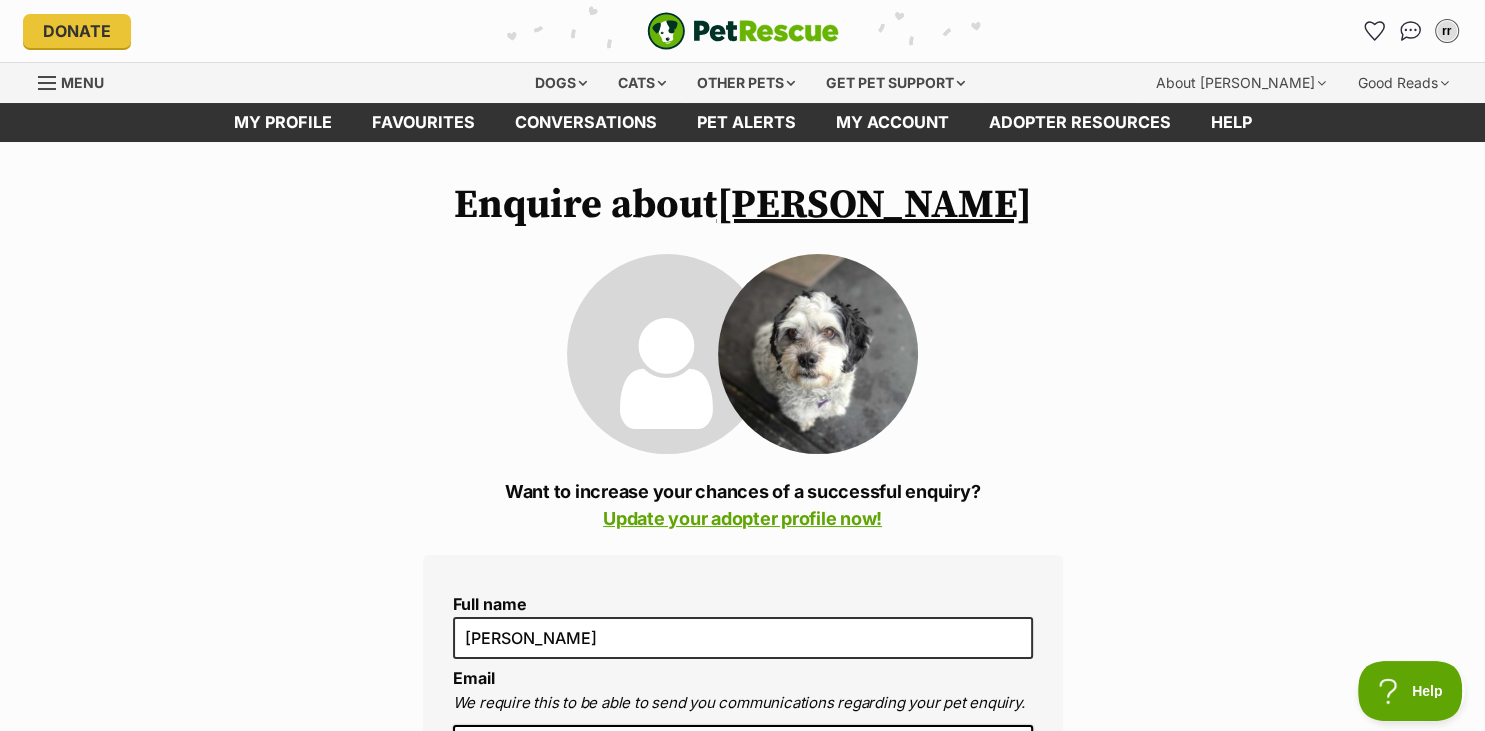 click on "[PERSON_NAME]" at bounding box center (874, 205) 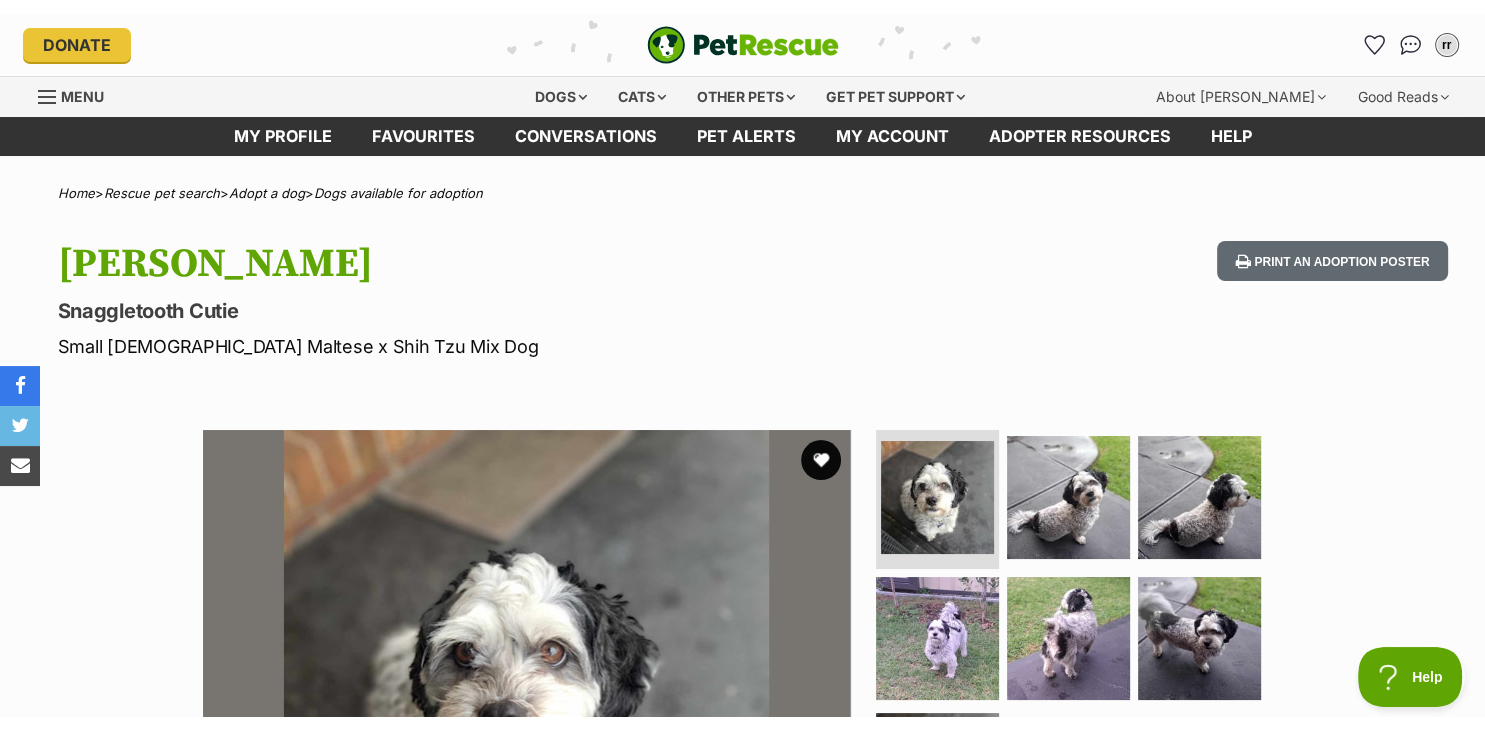 scroll, scrollTop: 0, scrollLeft: 0, axis: both 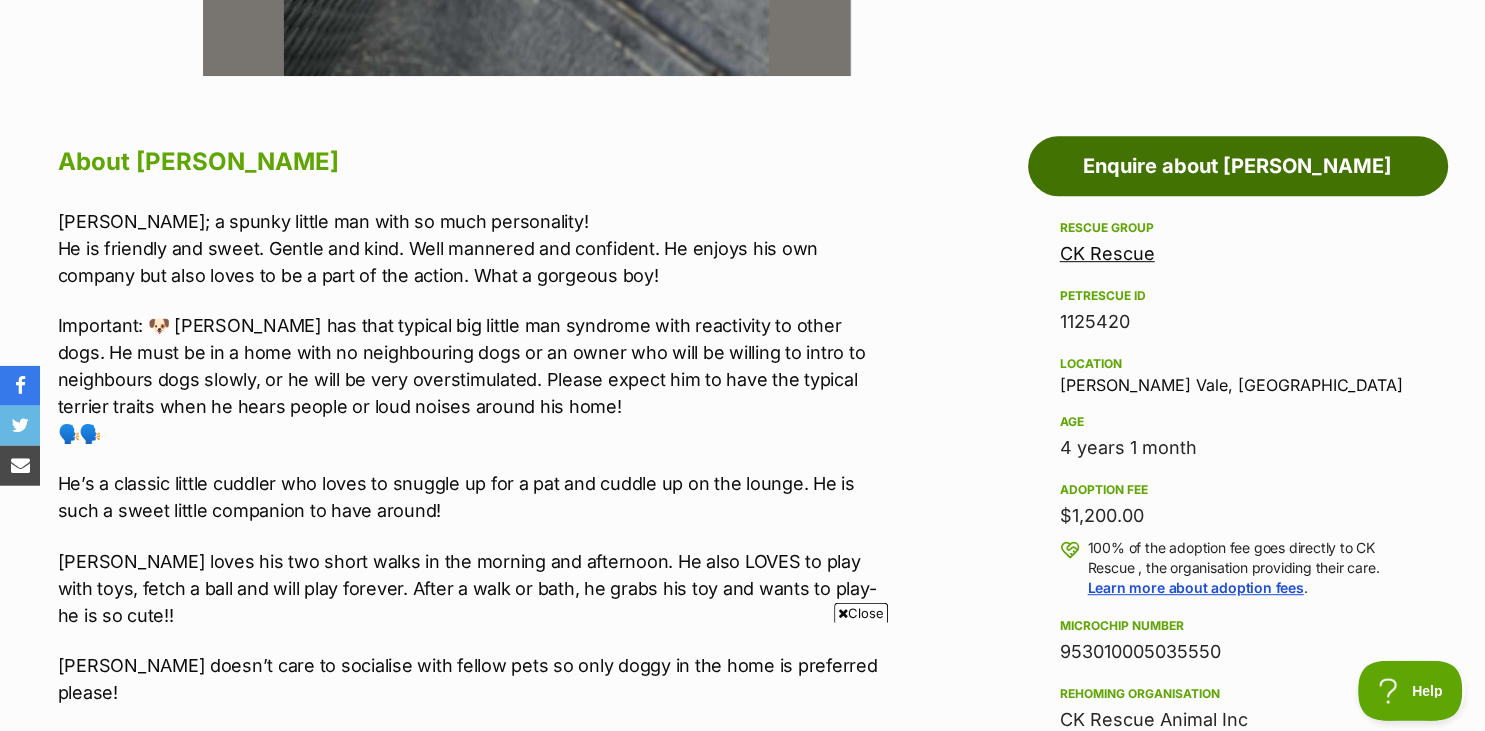 click on "Enquire about [PERSON_NAME]" at bounding box center [1238, 166] 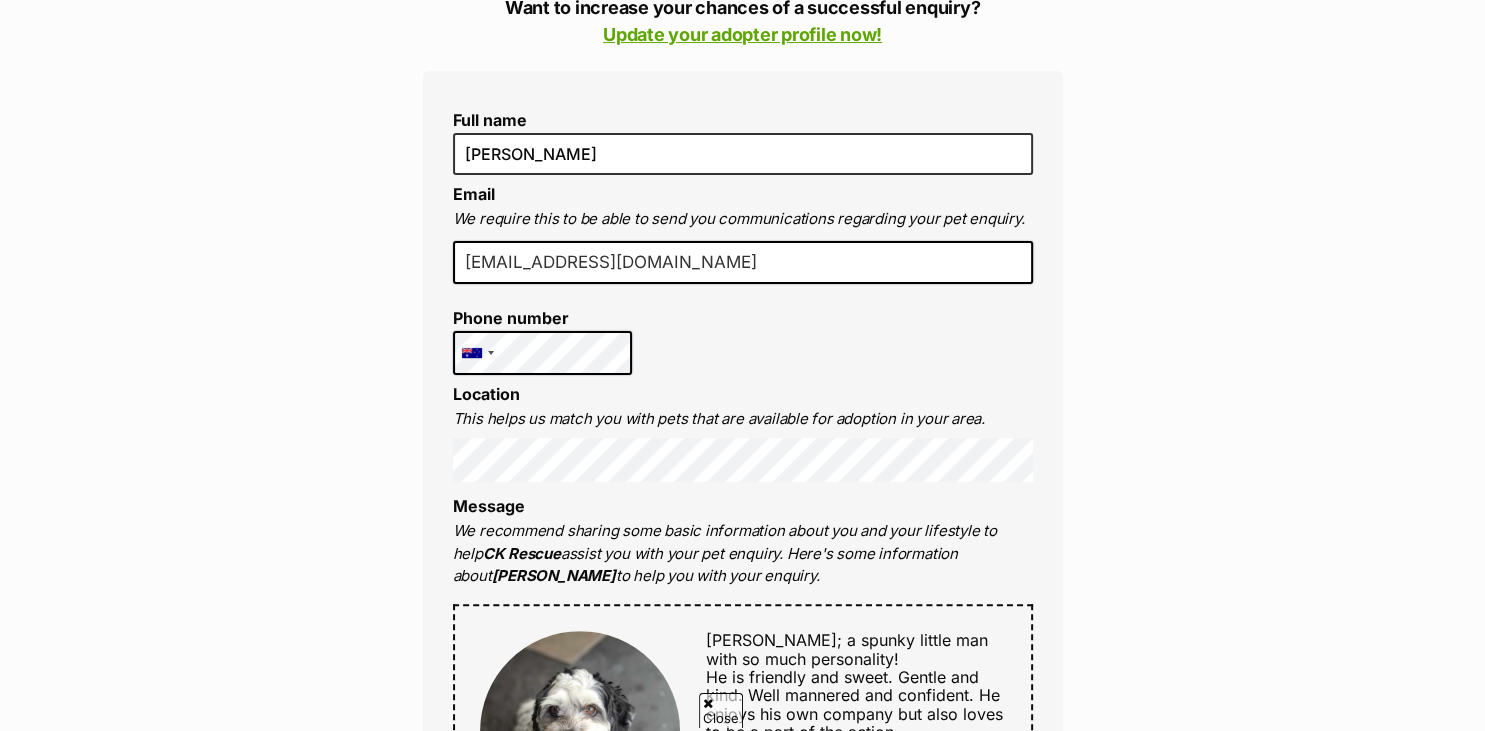 scroll, scrollTop: 541, scrollLeft: 0, axis: vertical 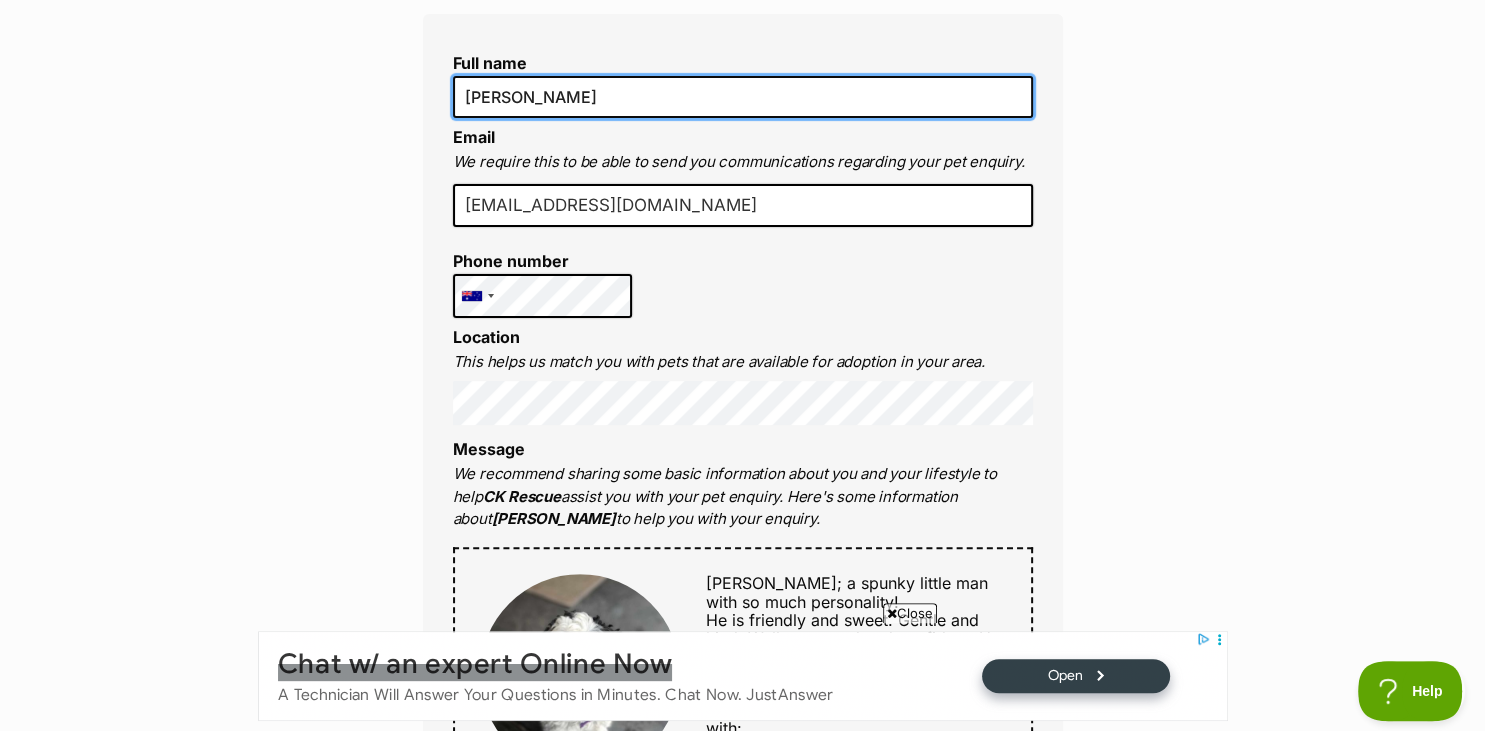 click on "[PERSON_NAME]" at bounding box center [743, 97] 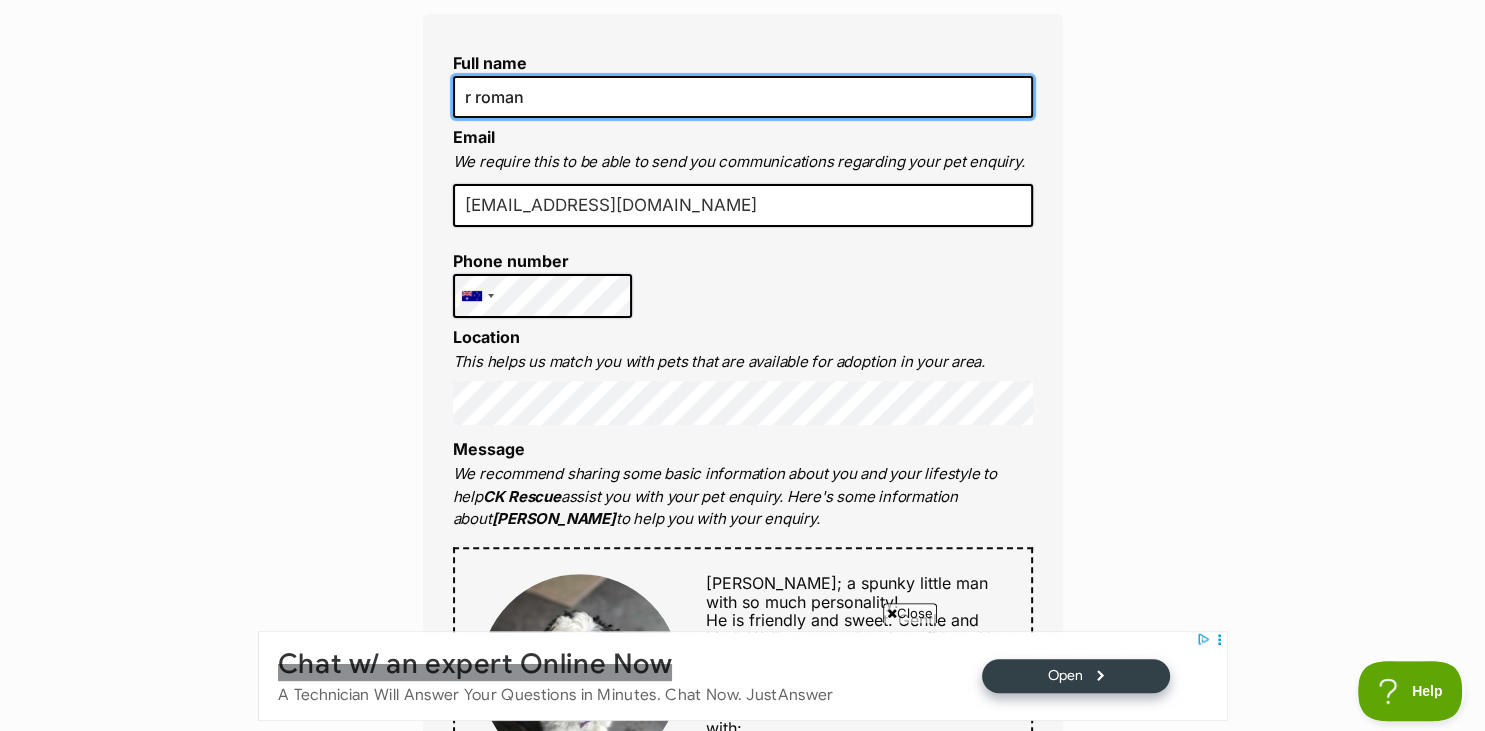 scroll, scrollTop: 0, scrollLeft: 0, axis: both 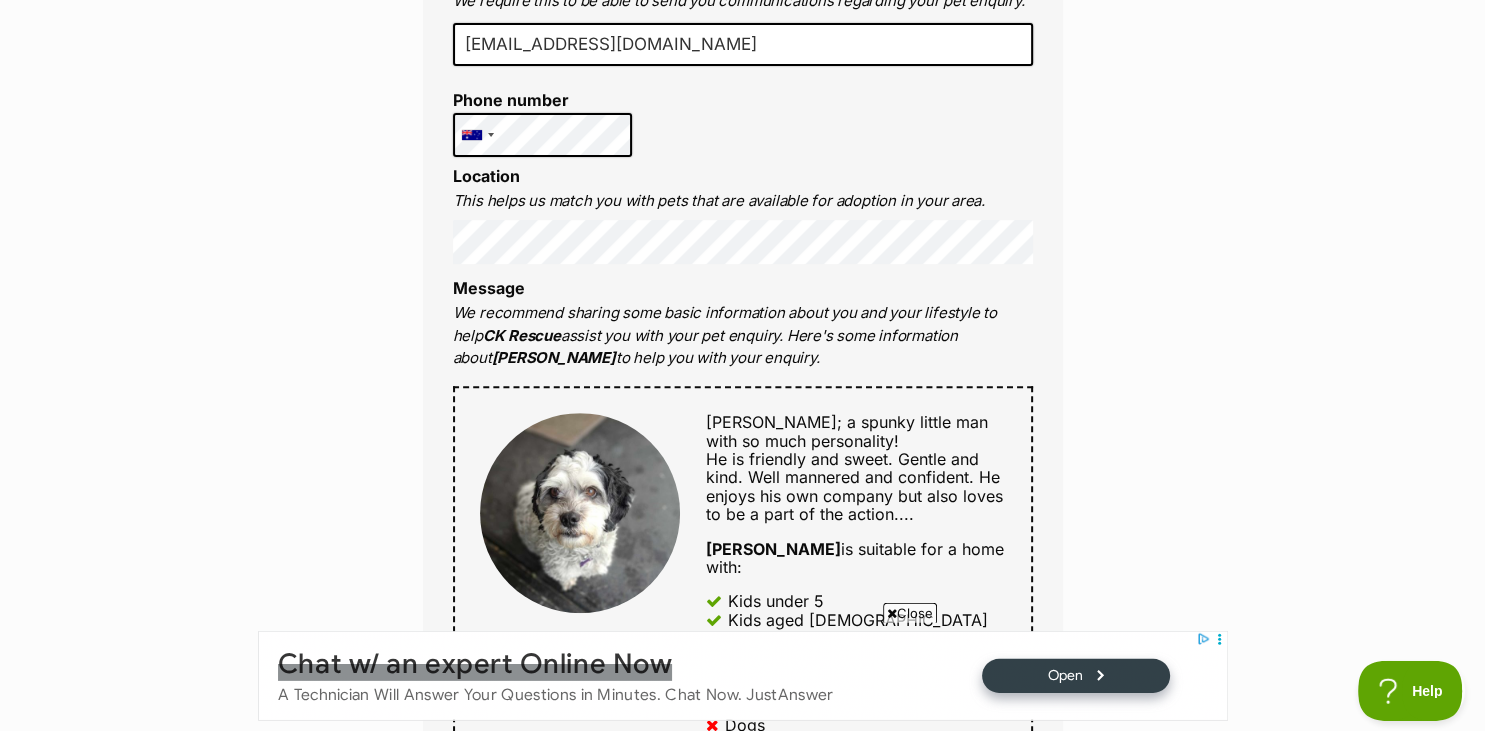 type on "guadalupe roman" 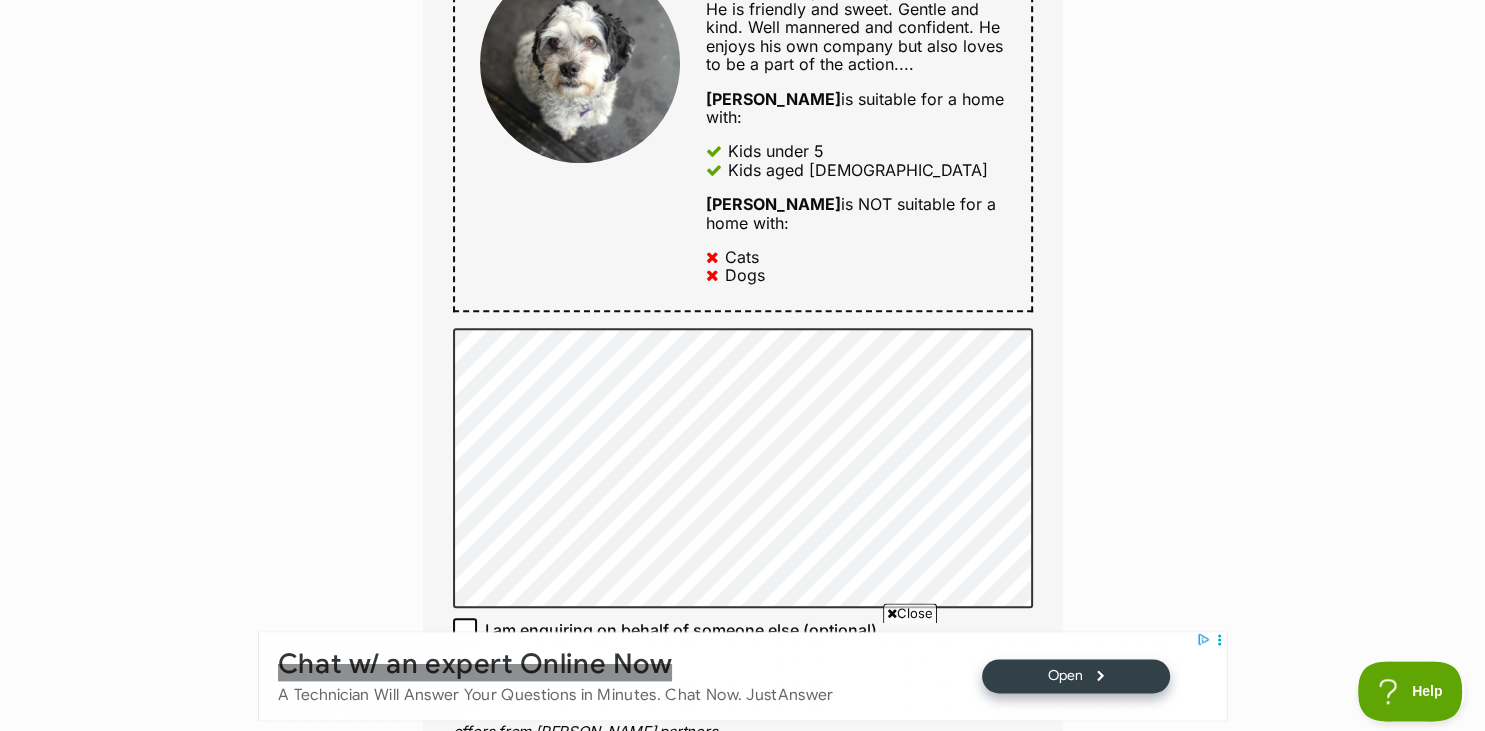 scroll, scrollTop: 1178, scrollLeft: 0, axis: vertical 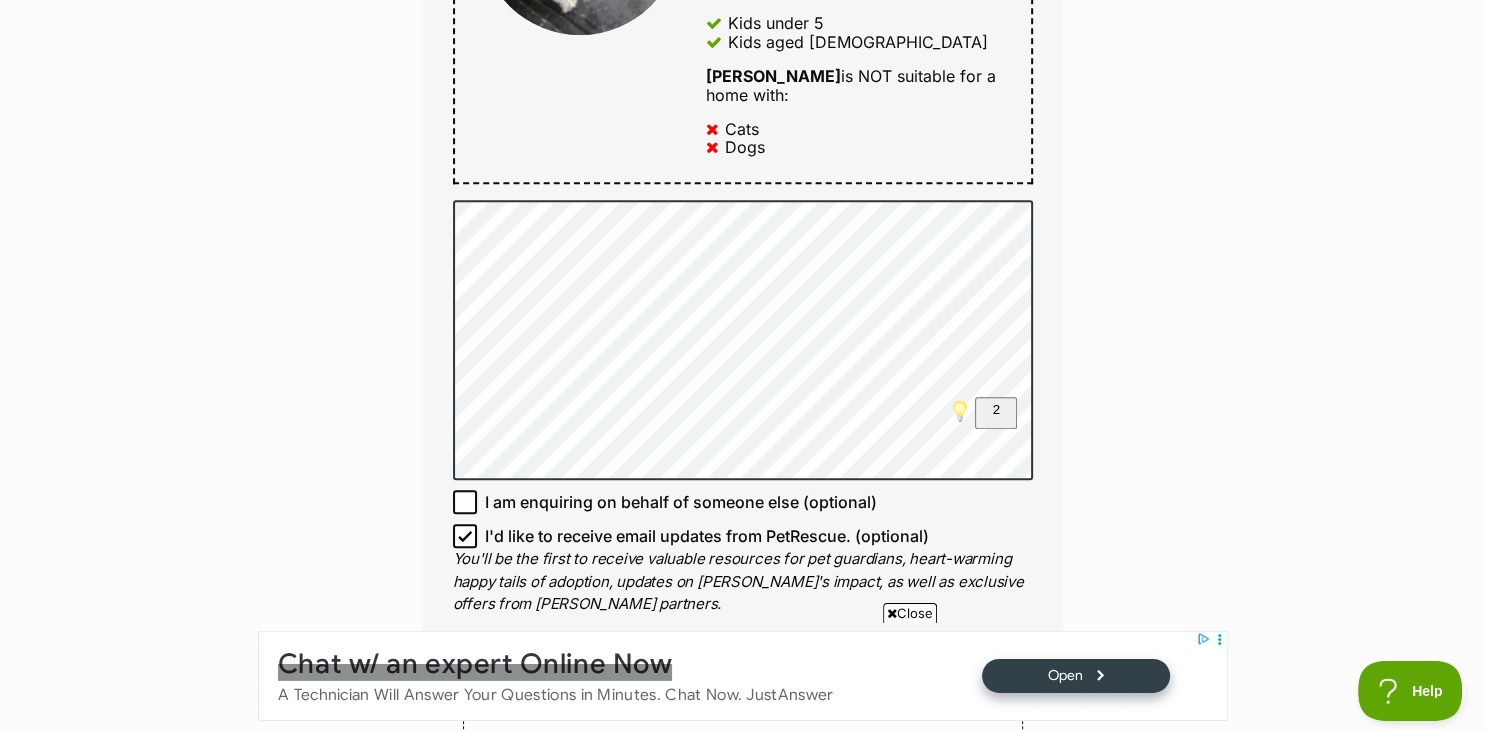 click 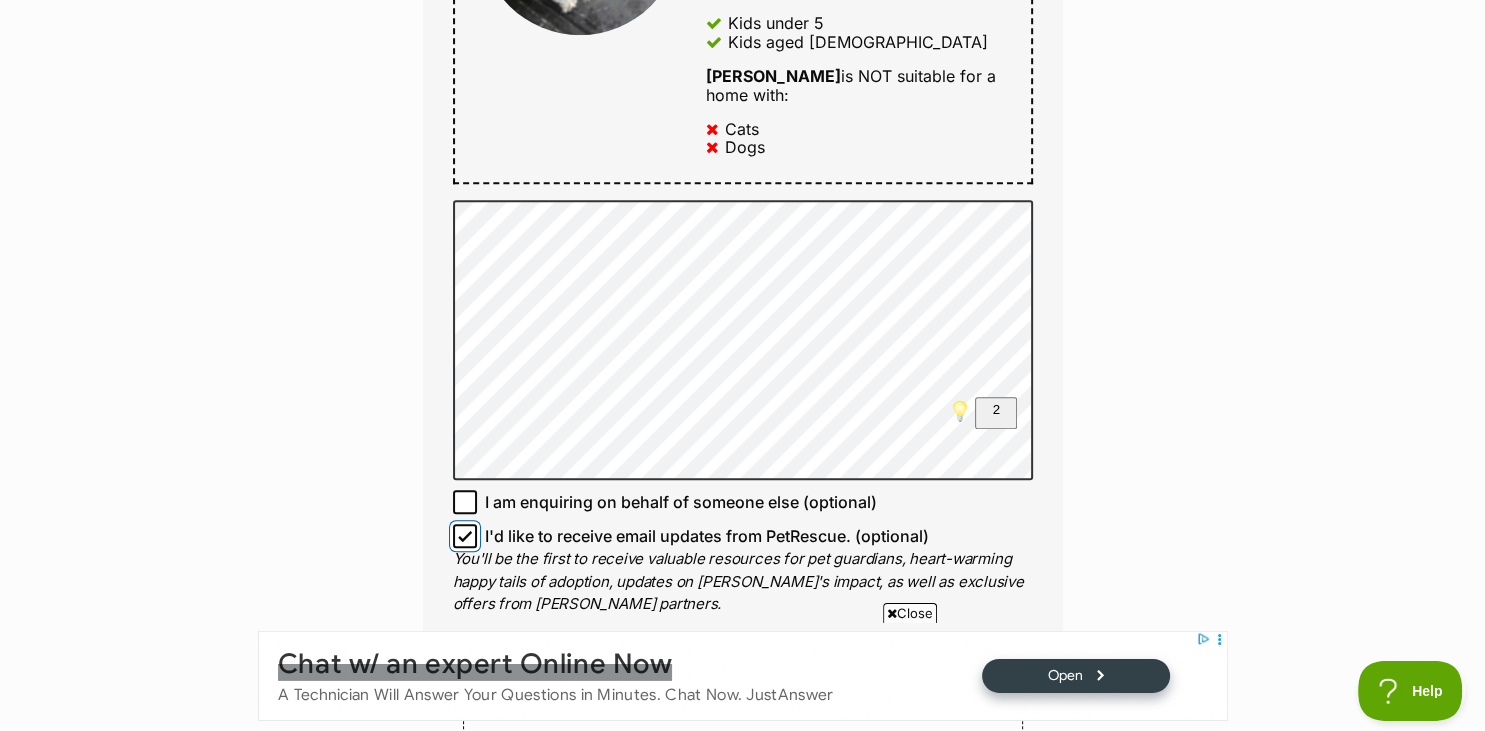 click on "I'd like to receive email updates from PetRescue. (optional)" at bounding box center (465, 536) 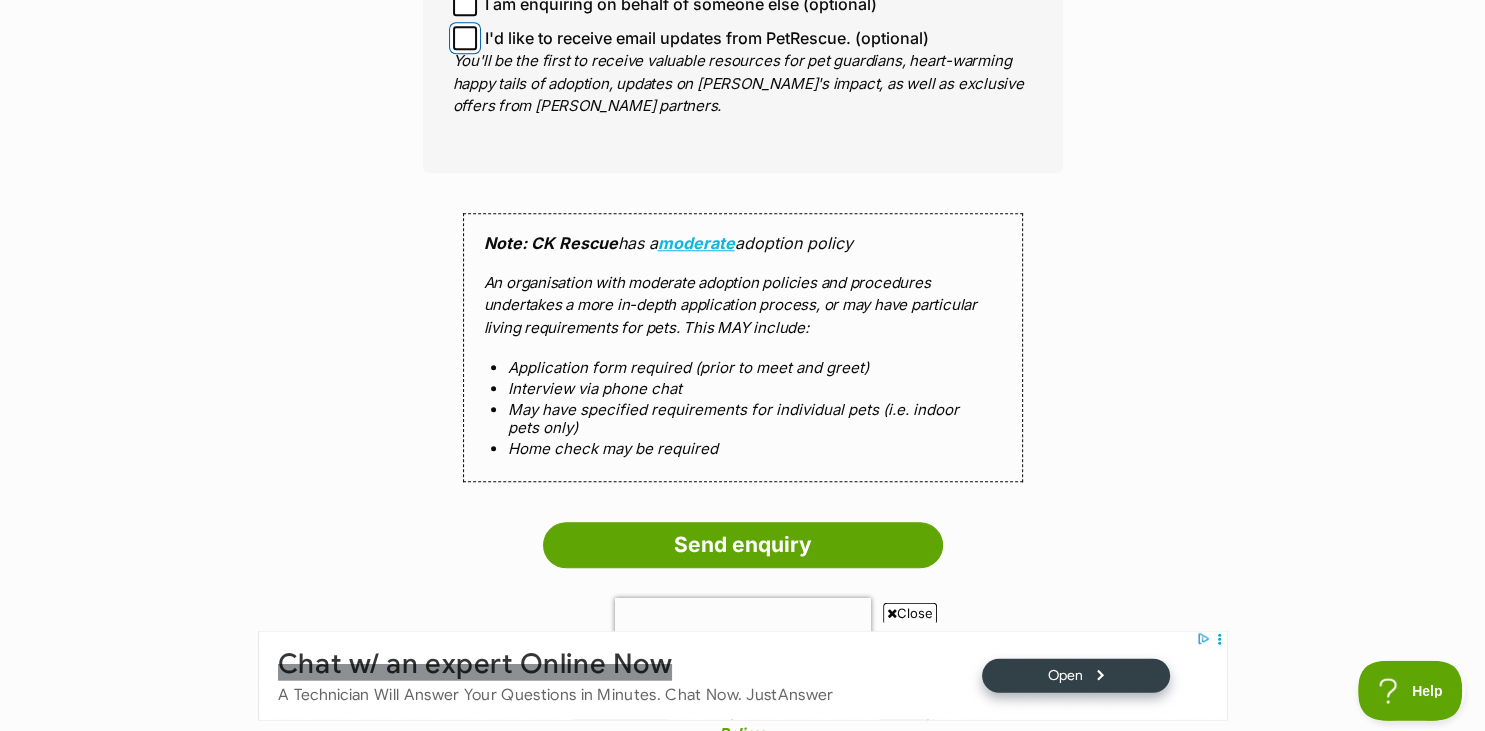 scroll, scrollTop: 1851, scrollLeft: 0, axis: vertical 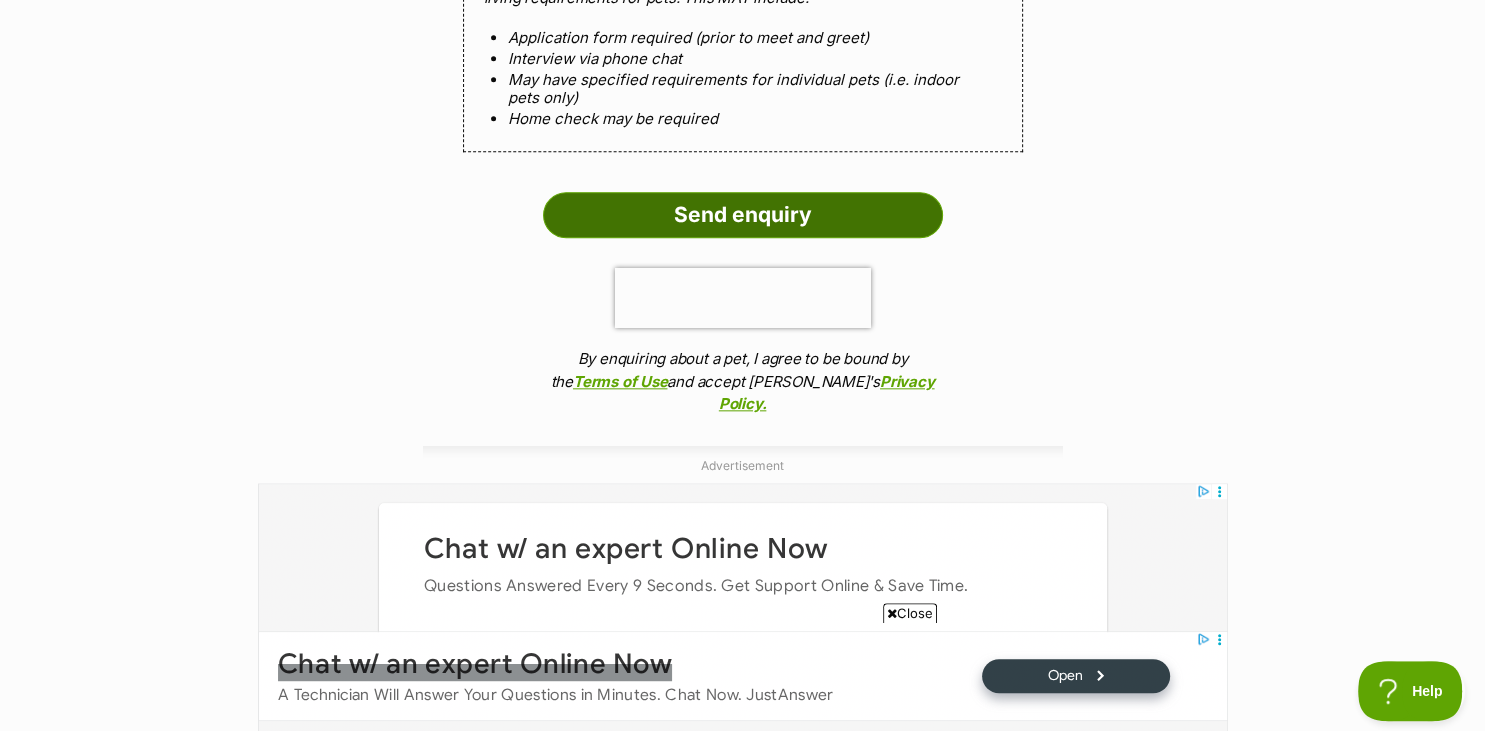 click on "Send enquiry" at bounding box center (743, 215) 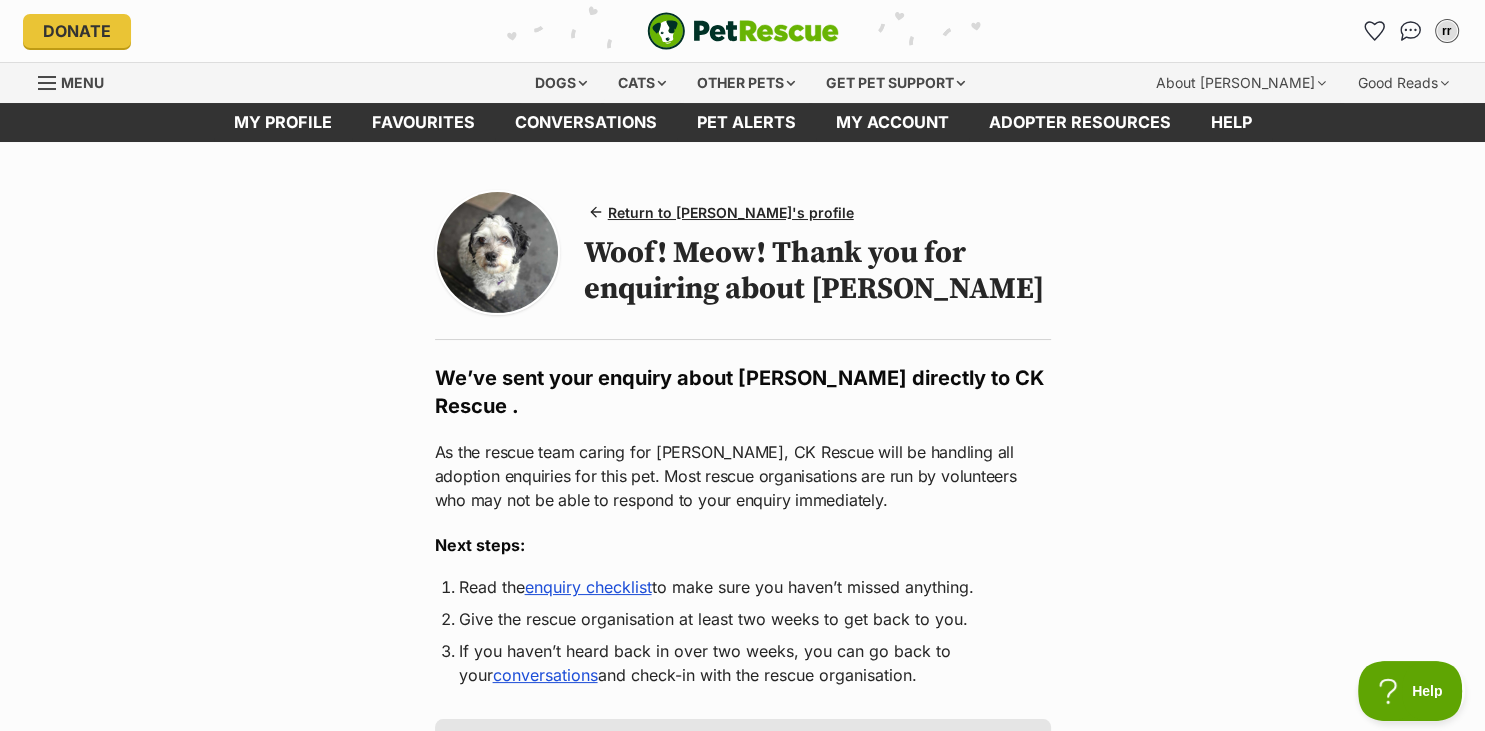 scroll, scrollTop: 0, scrollLeft: 0, axis: both 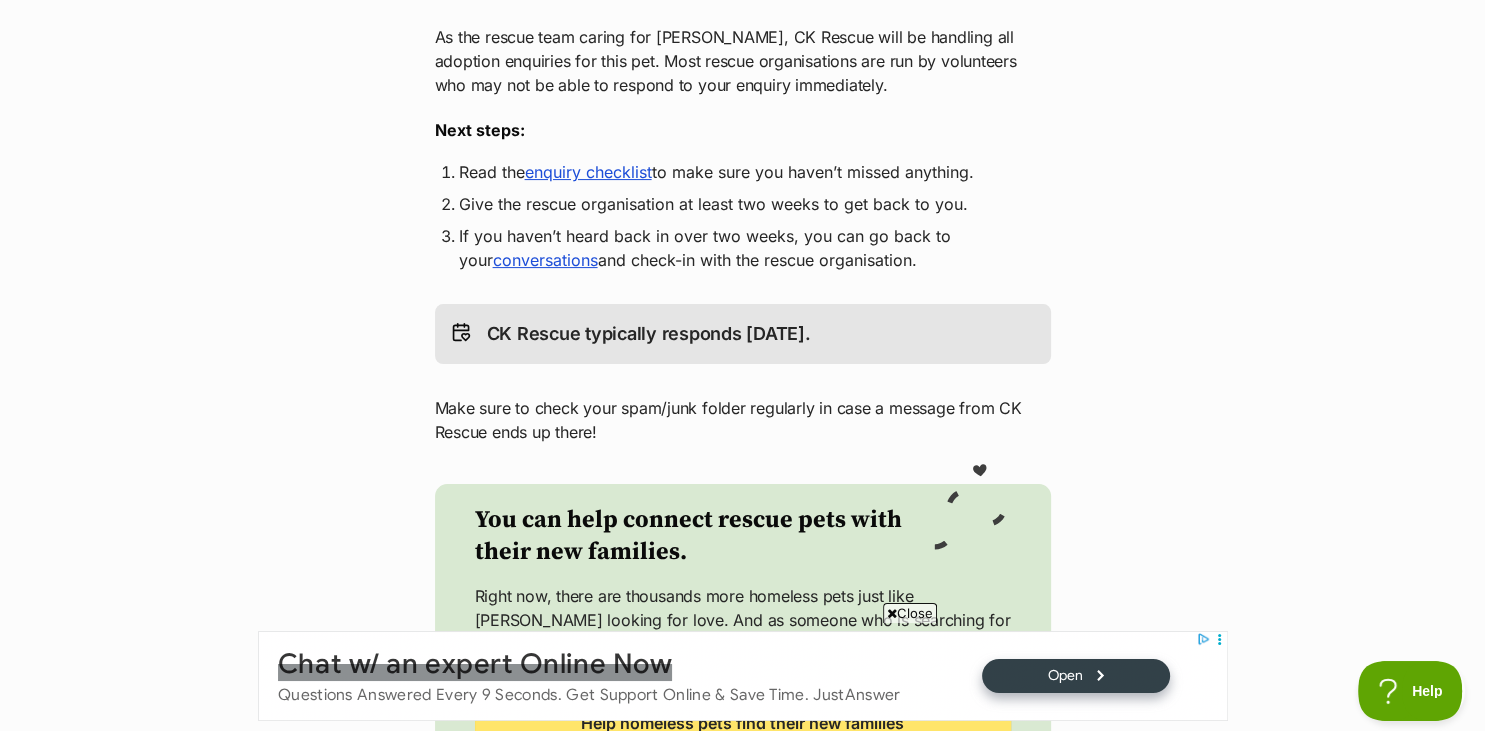 drag, startPoint x: 1483, startPoint y: 214, endPoint x: 1459, endPoint y: 377, distance: 164.7574 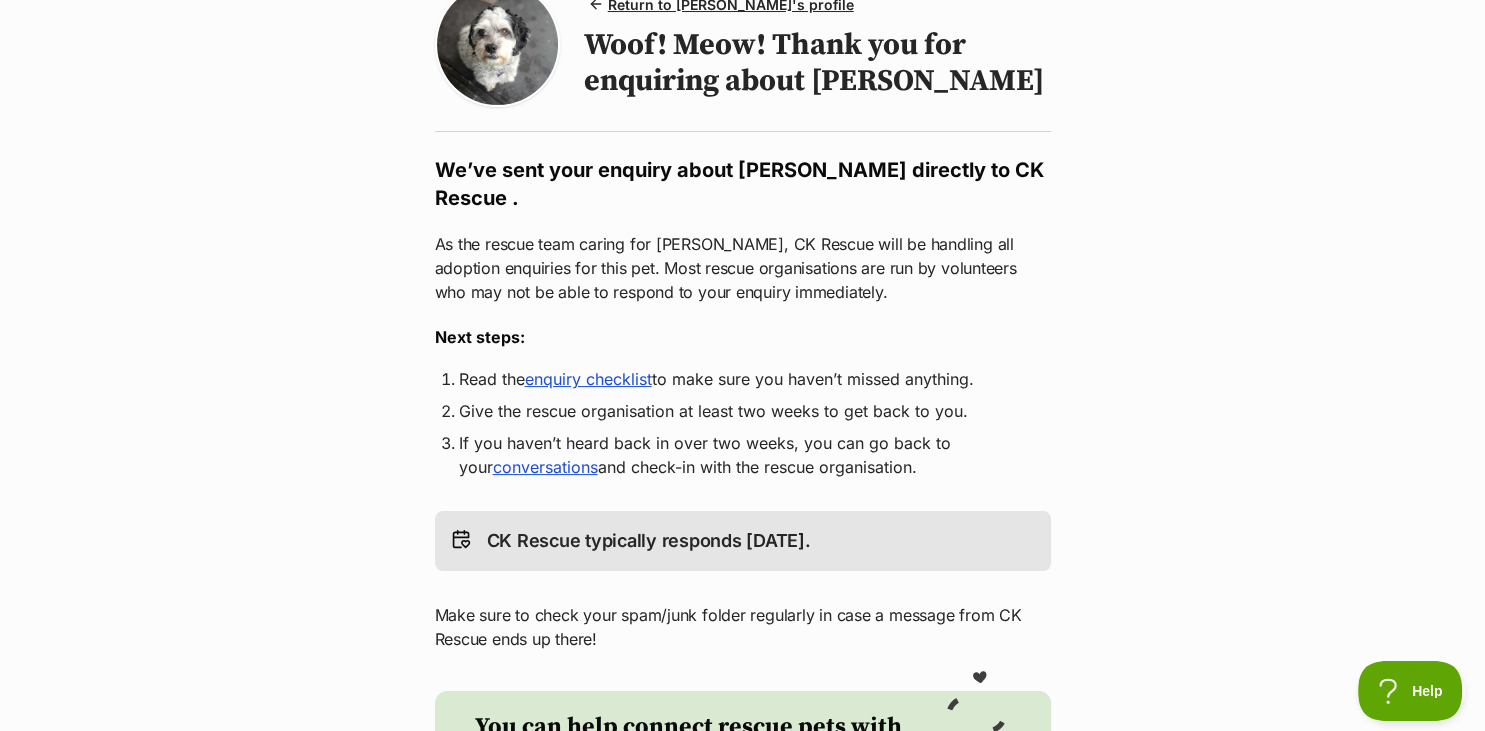 scroll, scrollTop: 0, scrollLeft: 0, axis: both 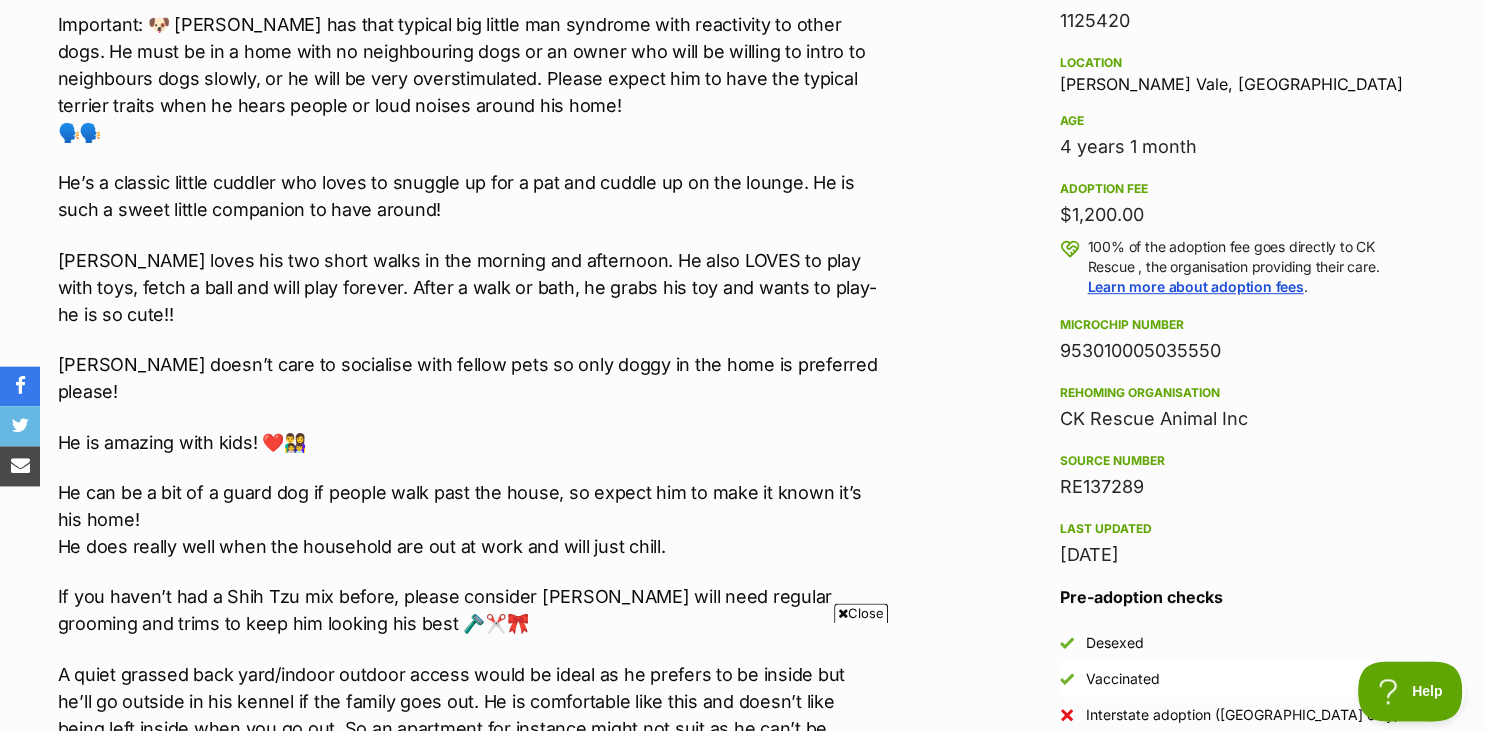 drag, startPoint x: 1479, startPoint y: 246, endPoint x: 1466, endPoint y: 332, distance: 86.977005 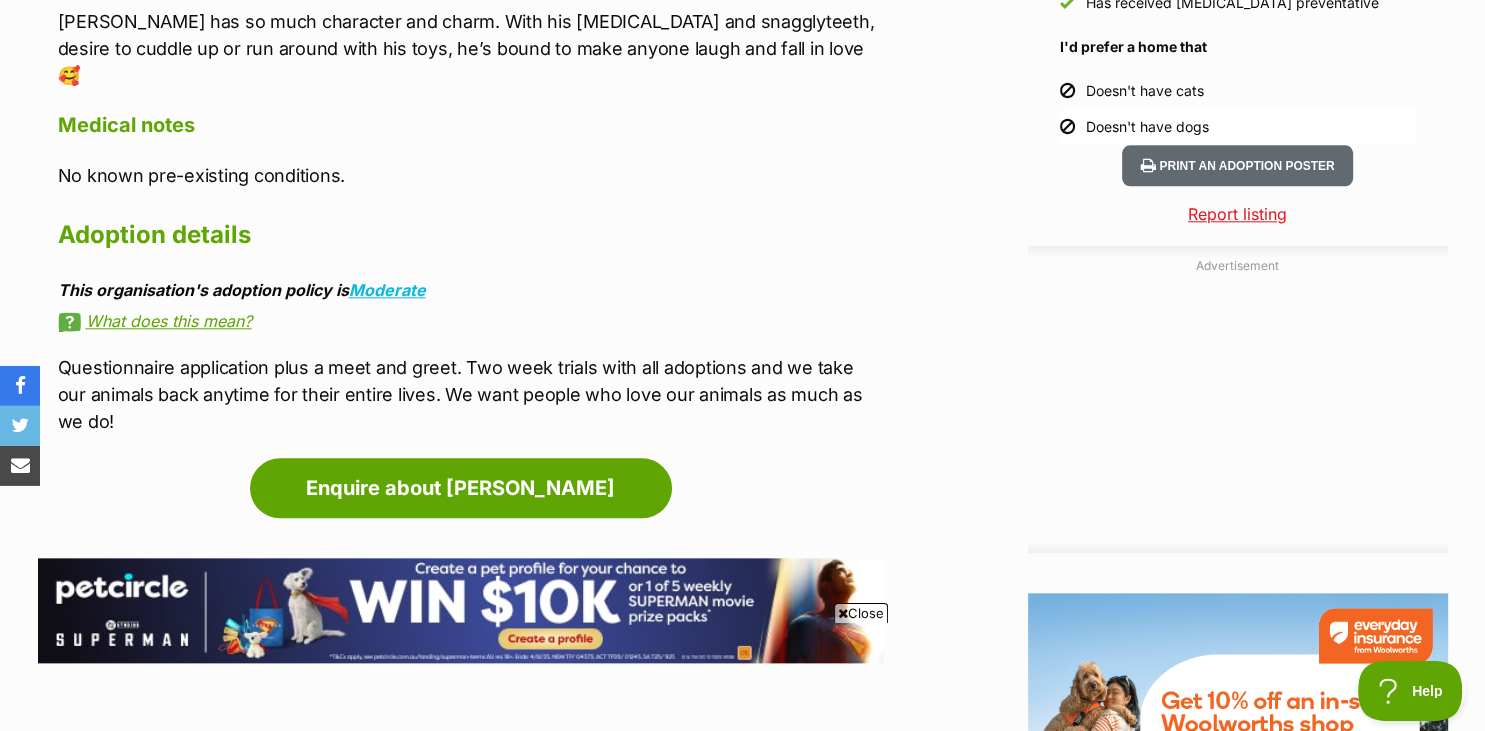scroll, scrollTop: 2077, scrollLeft: 0, axis: vertical 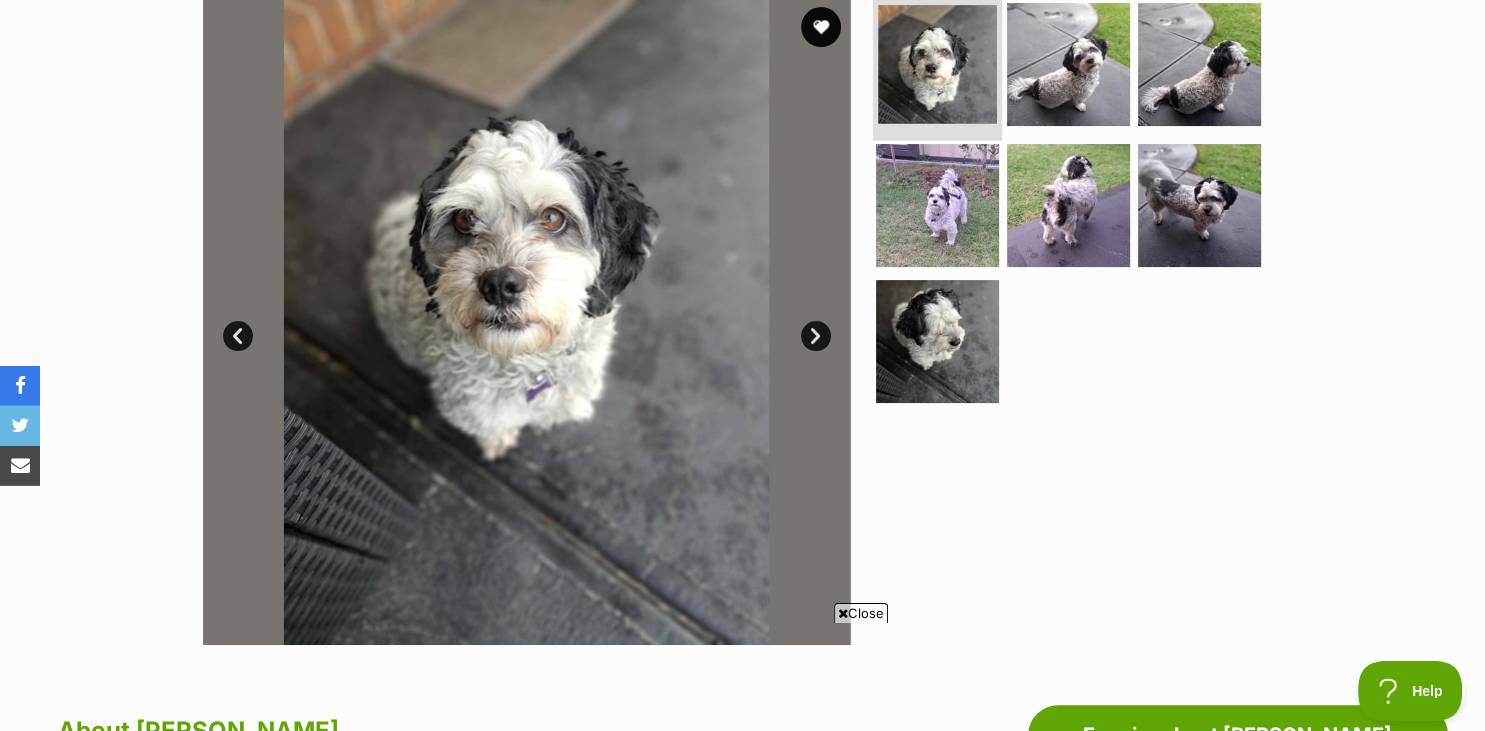 click at bounding box center [937, 64] 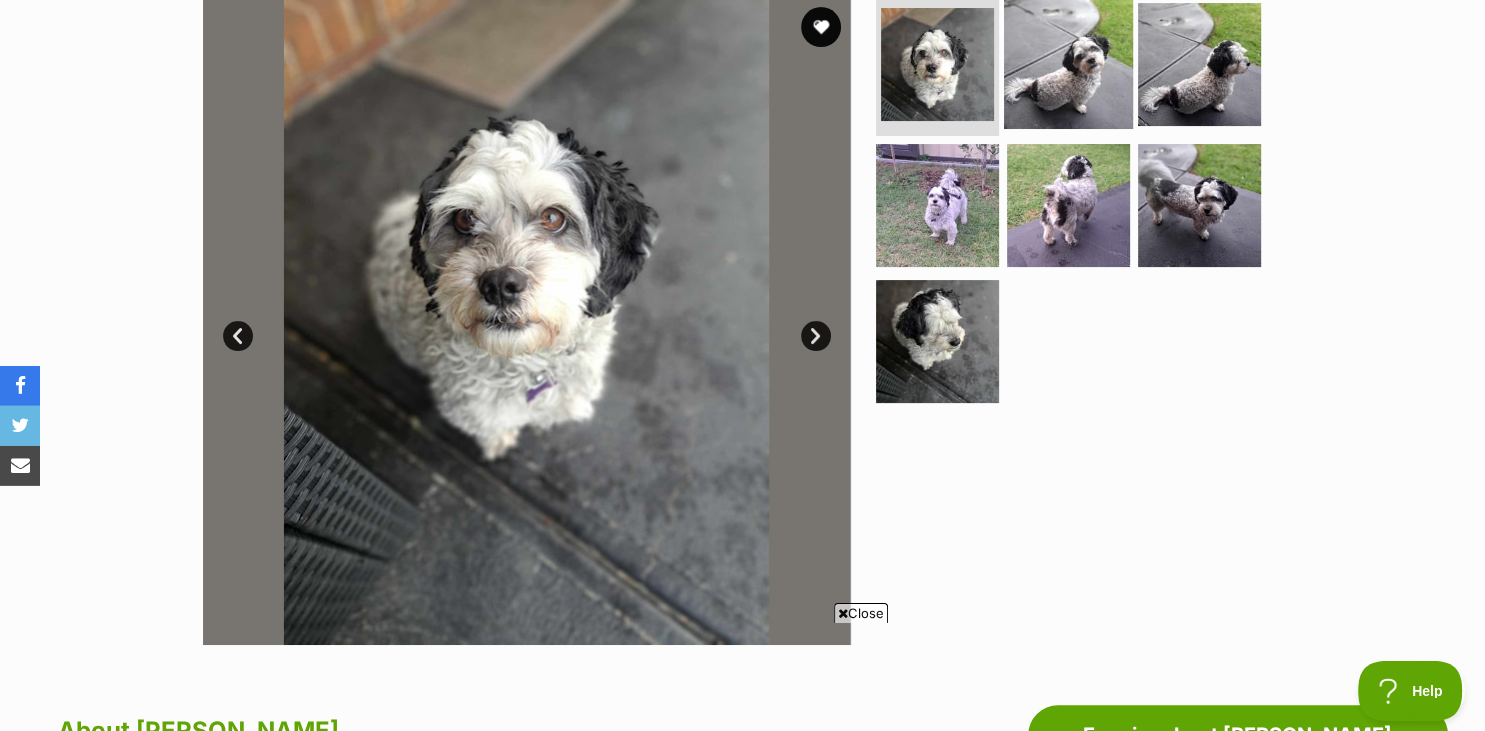 click at bounding box center (1068, 63) 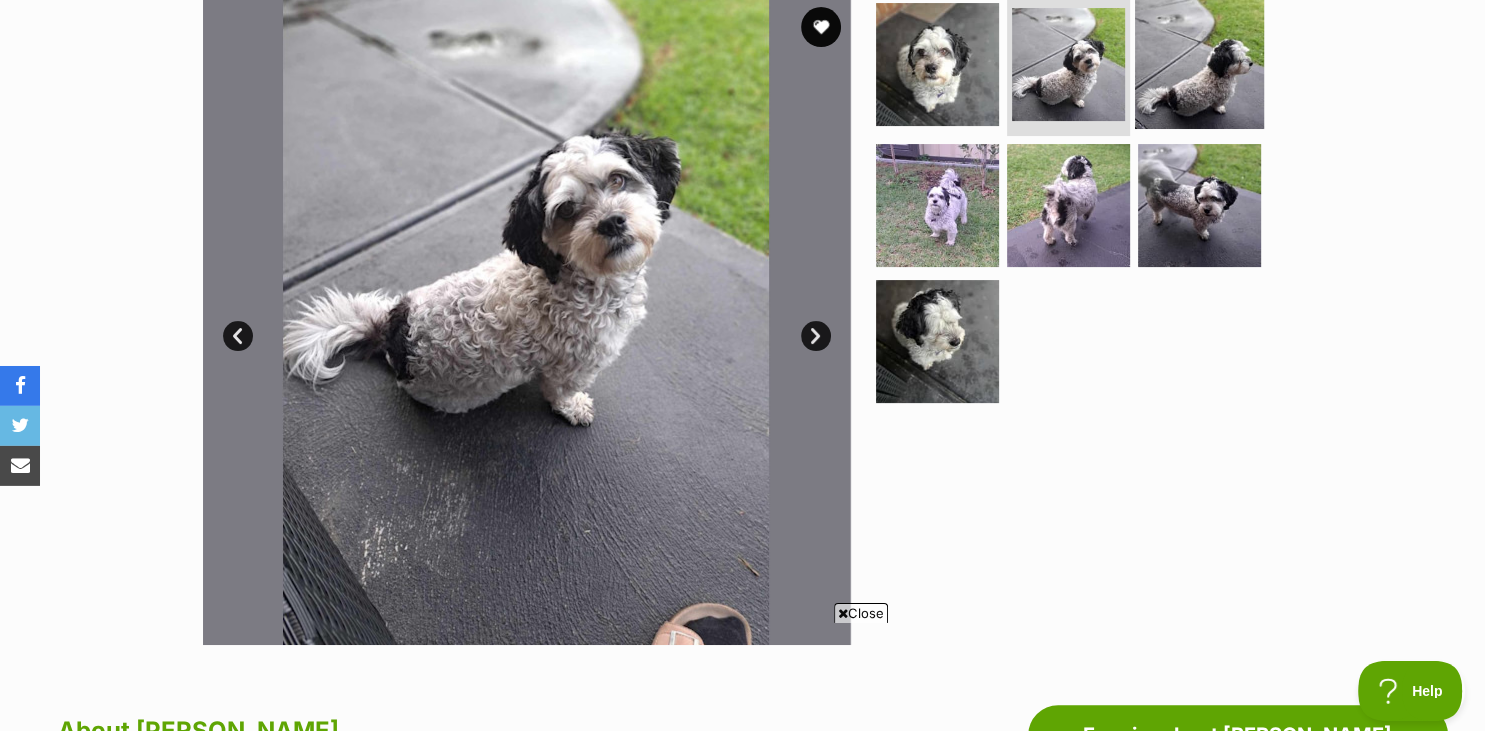 click at bounding box center [1199, 63] 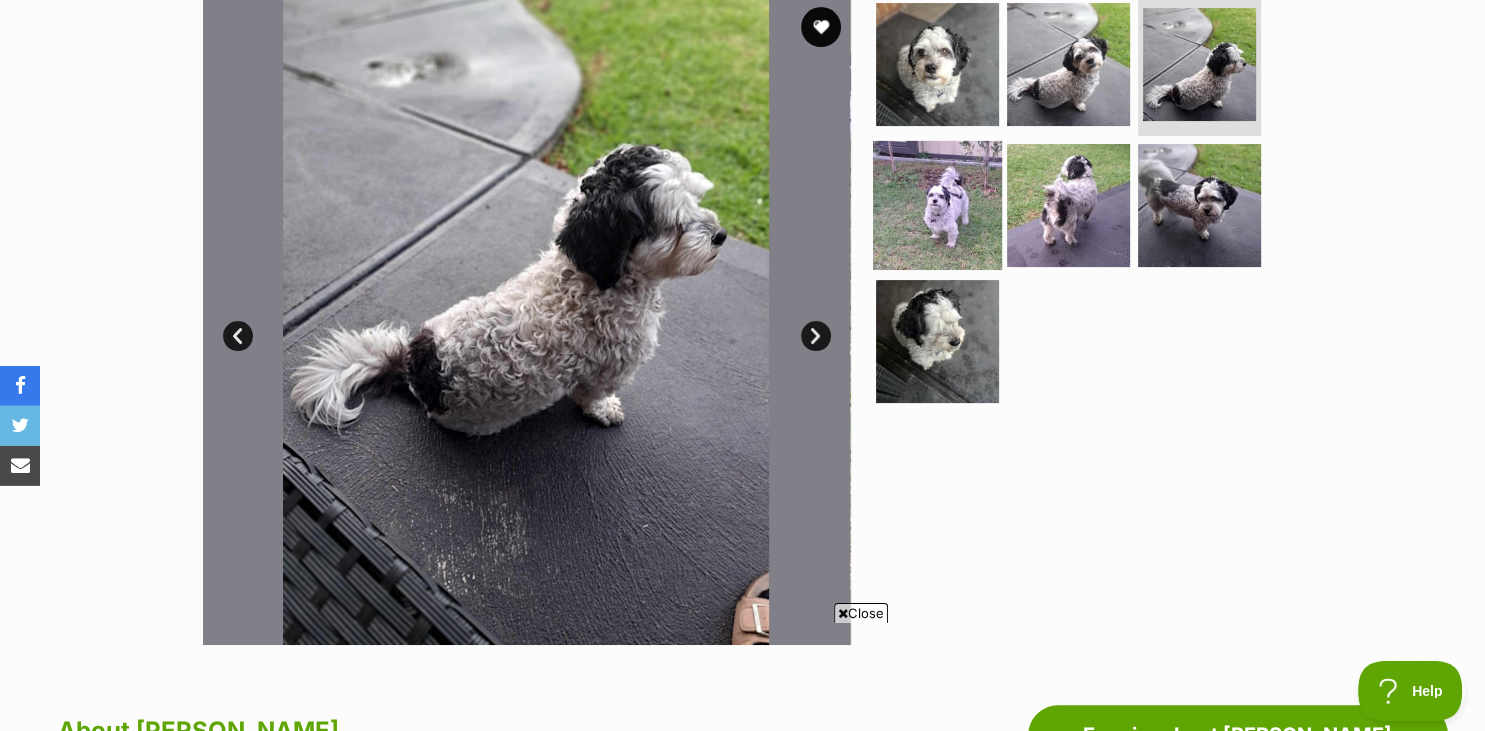 click at bounding box center [937, 205] 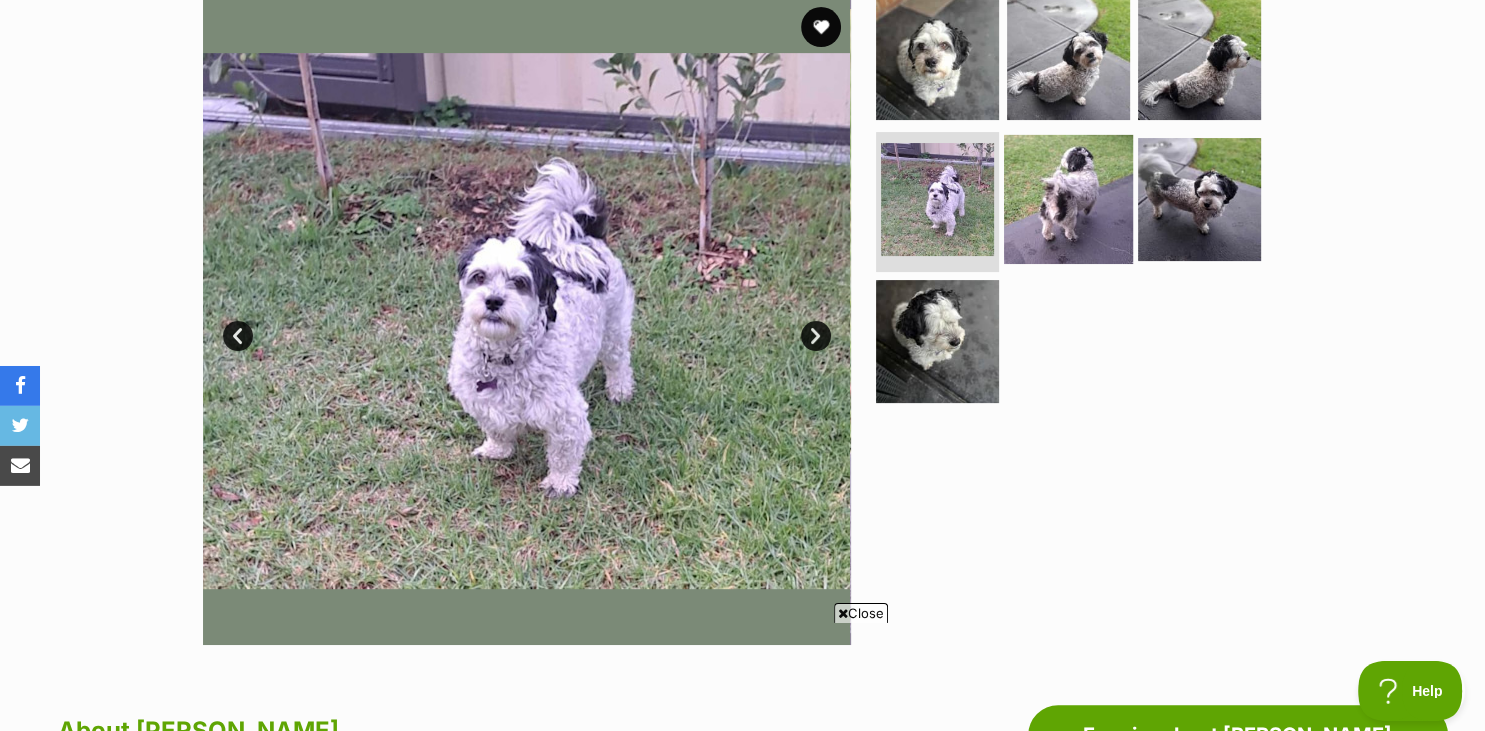 click at bounding box center [1068, 199] 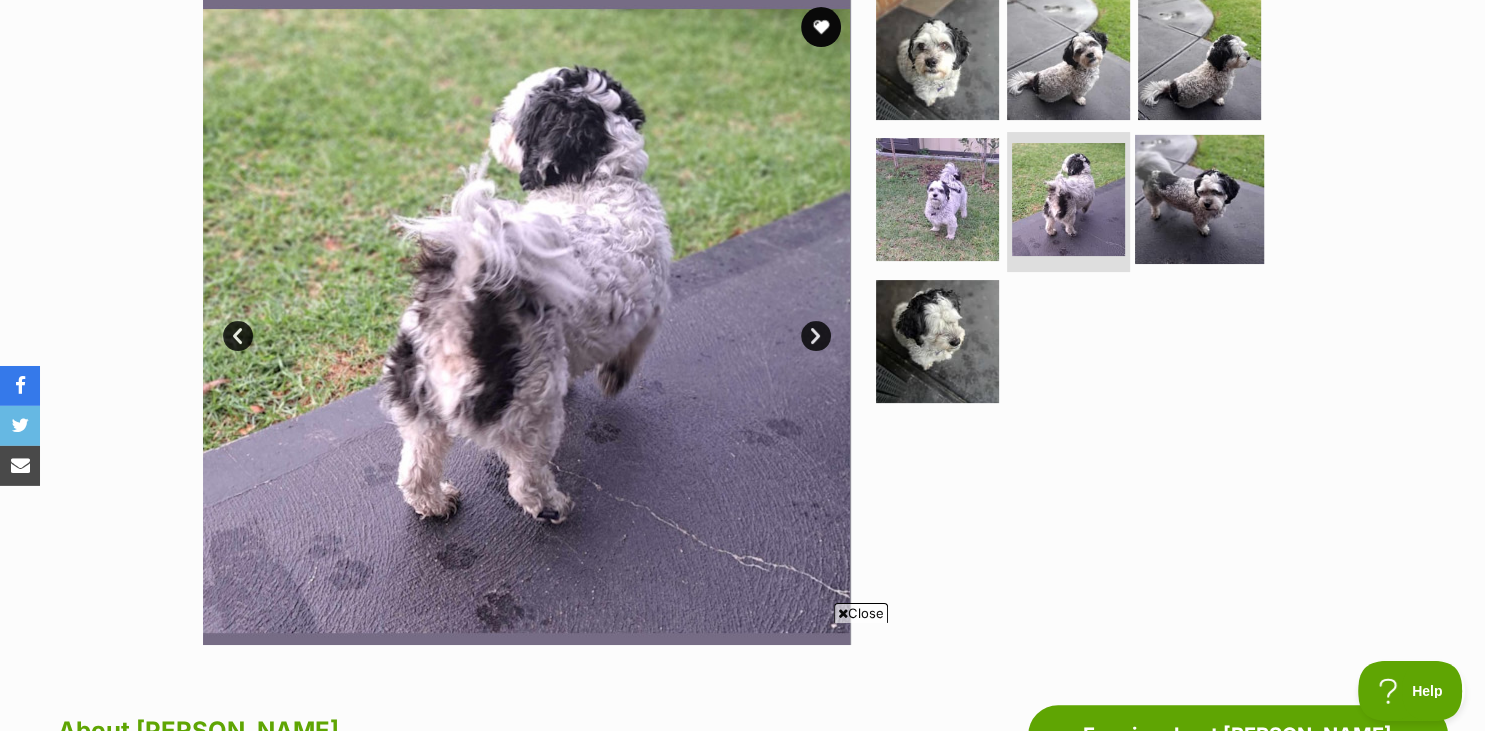 click at bounding box center (1199, 199) 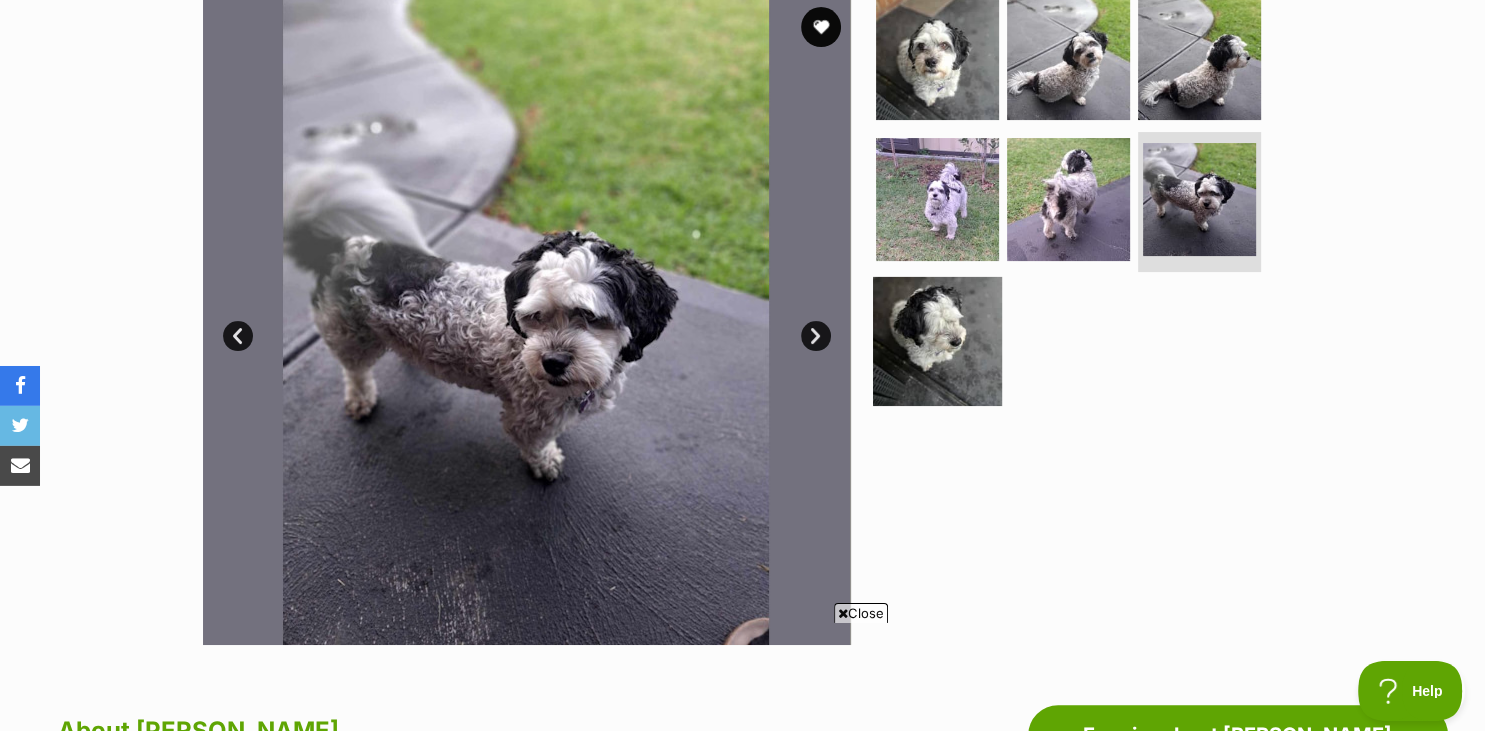 click at bounding box center (937, 341) 